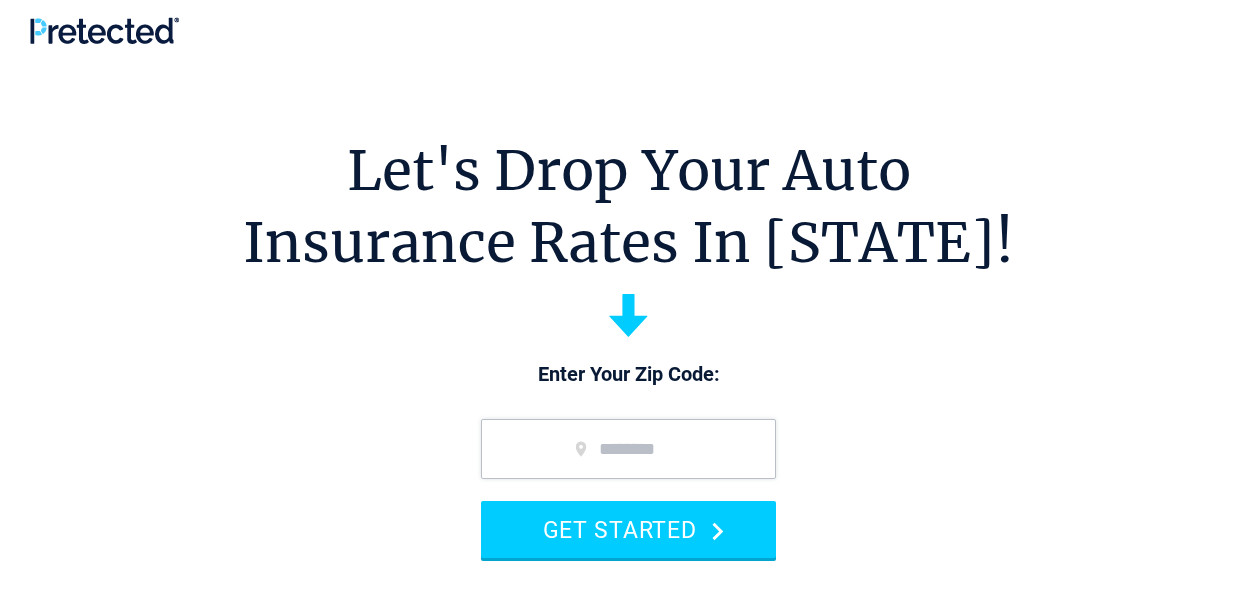 scroll, scrollTop: 0, scrollLeft: 0, axis: both 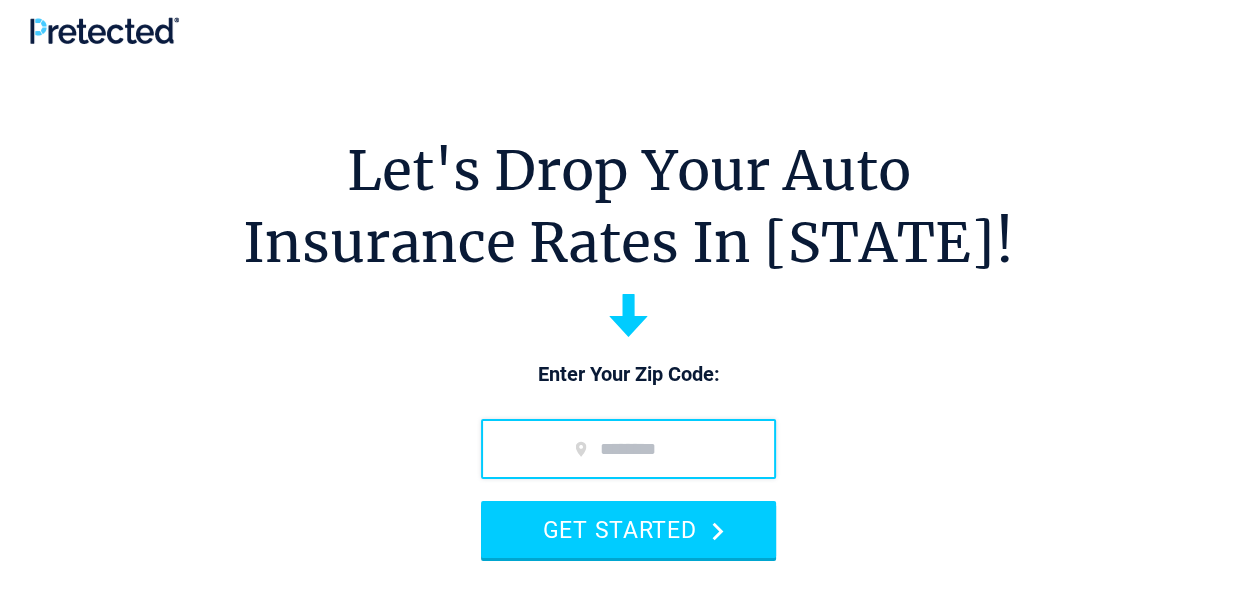 type on "*****" 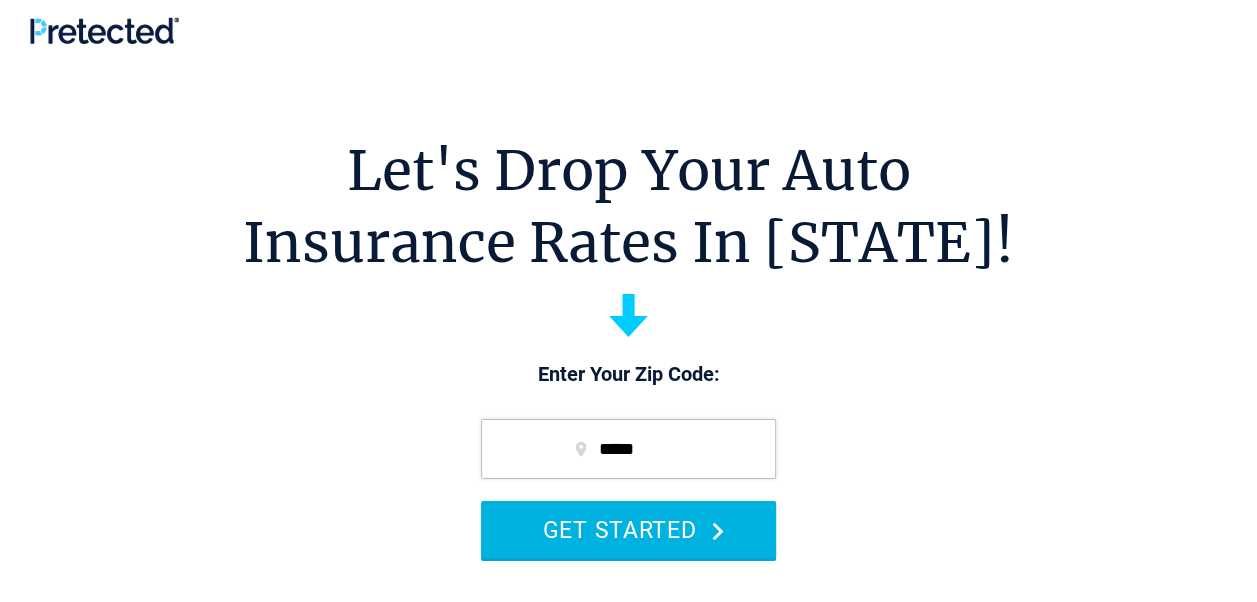 click on "GET STARTED" at bounding box center [628, 529] 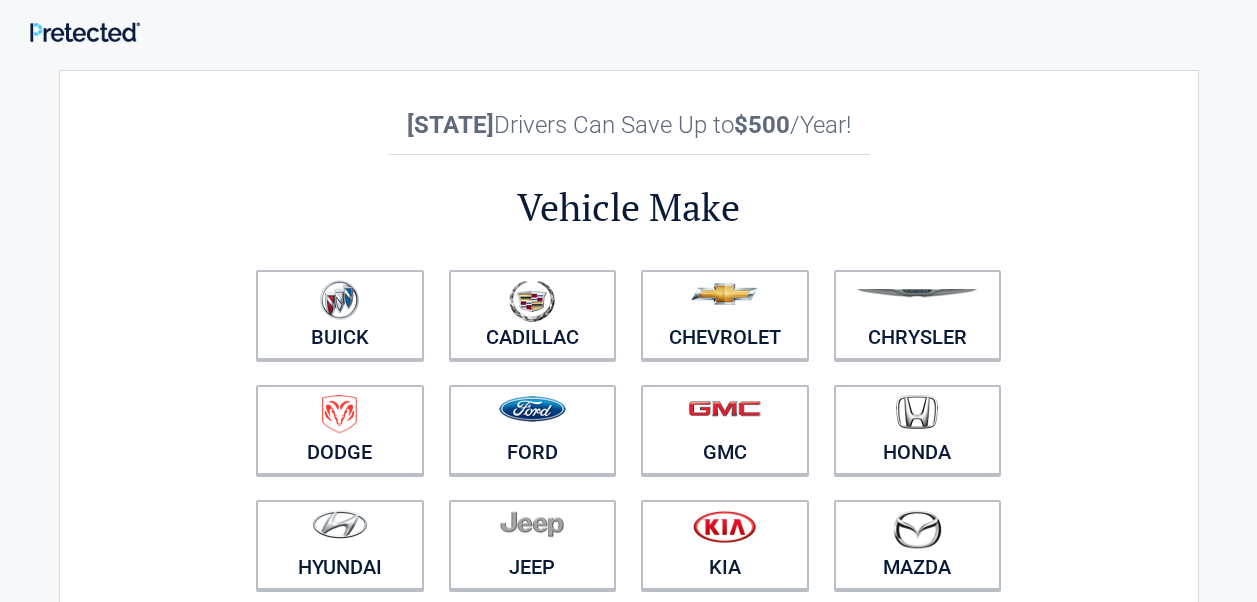 scroll, scrollTop: 0, scrollLeft: 0, axis: both 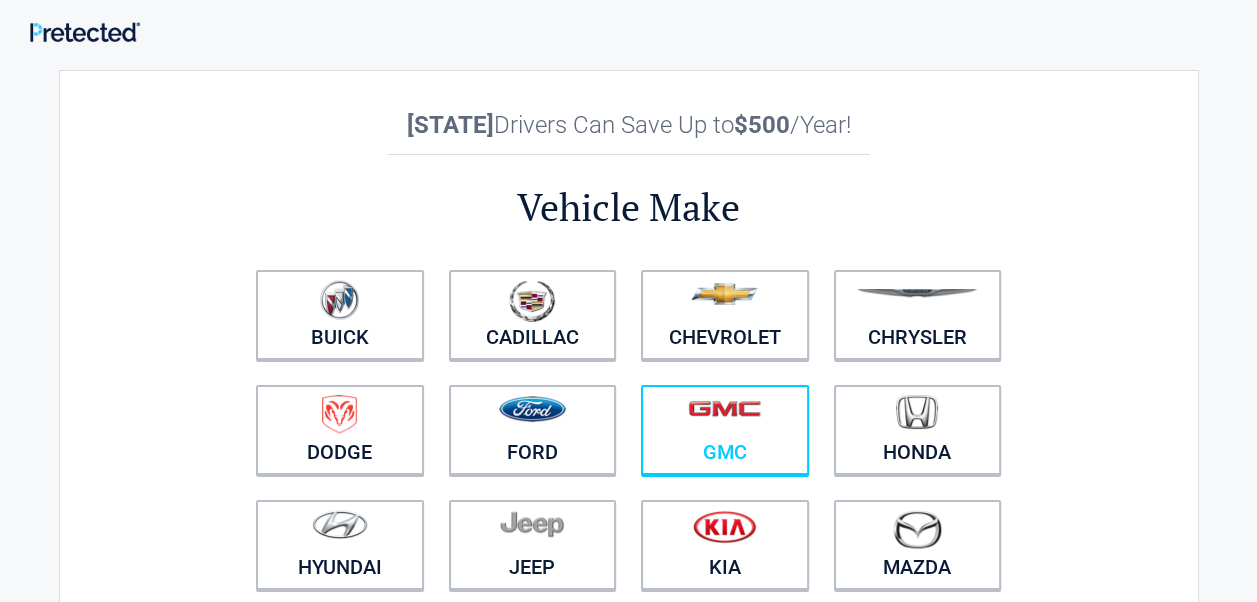 click at bounding box center (725, 417) 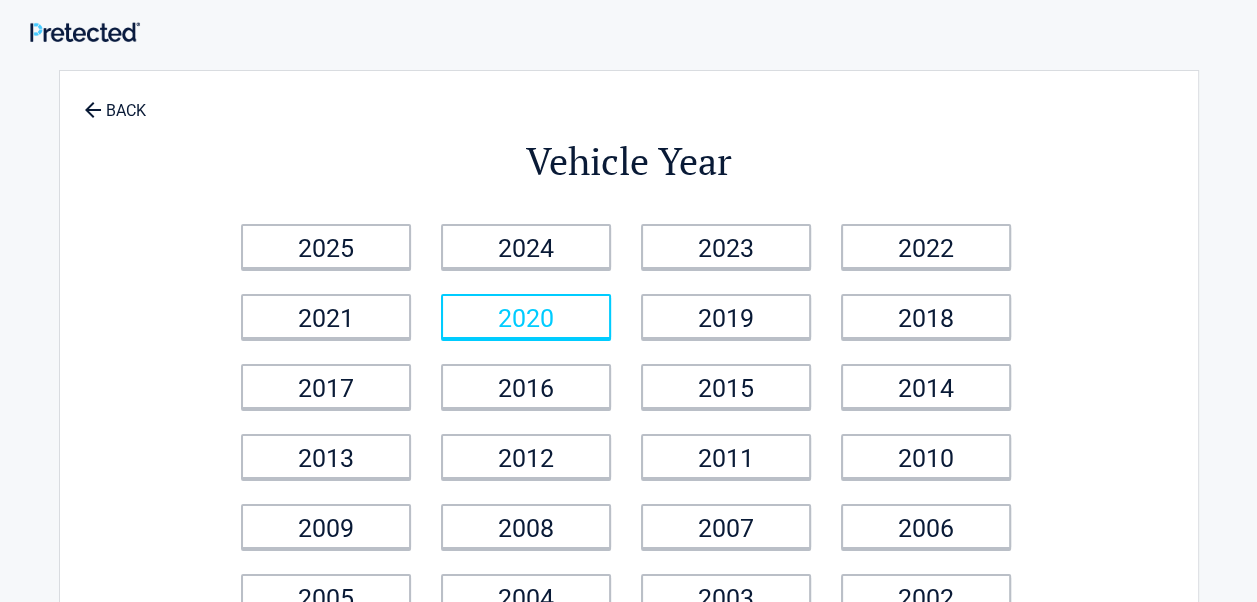 click on "2020" at bounding box center (526, 316) 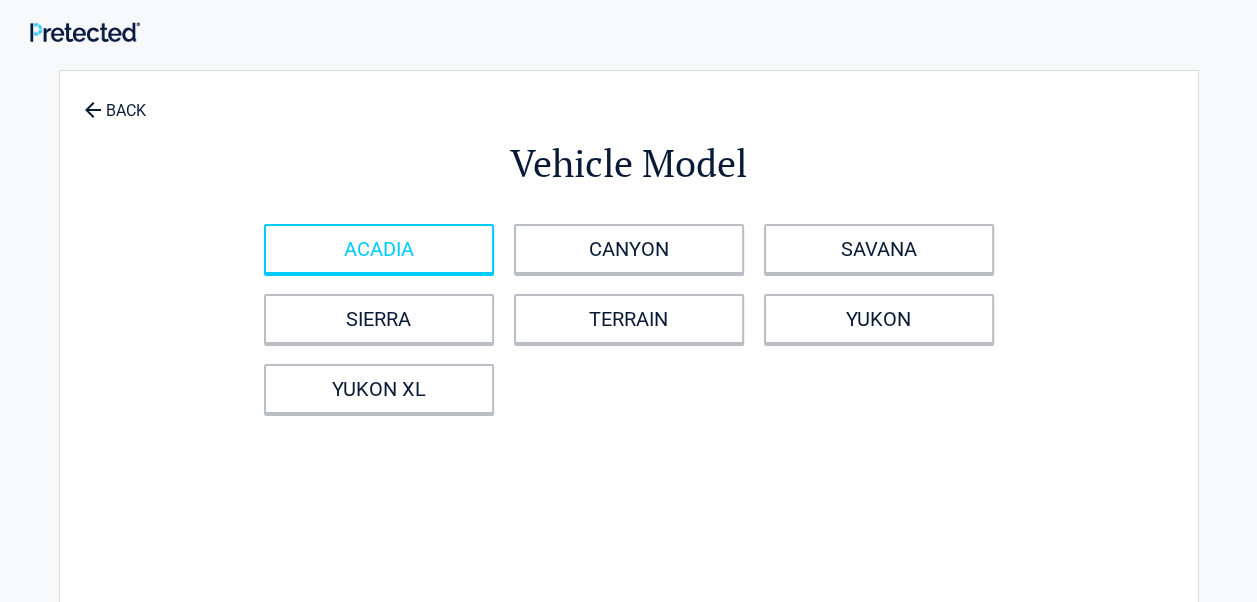 click on "ACADIA" at bounding box center [379, 249] 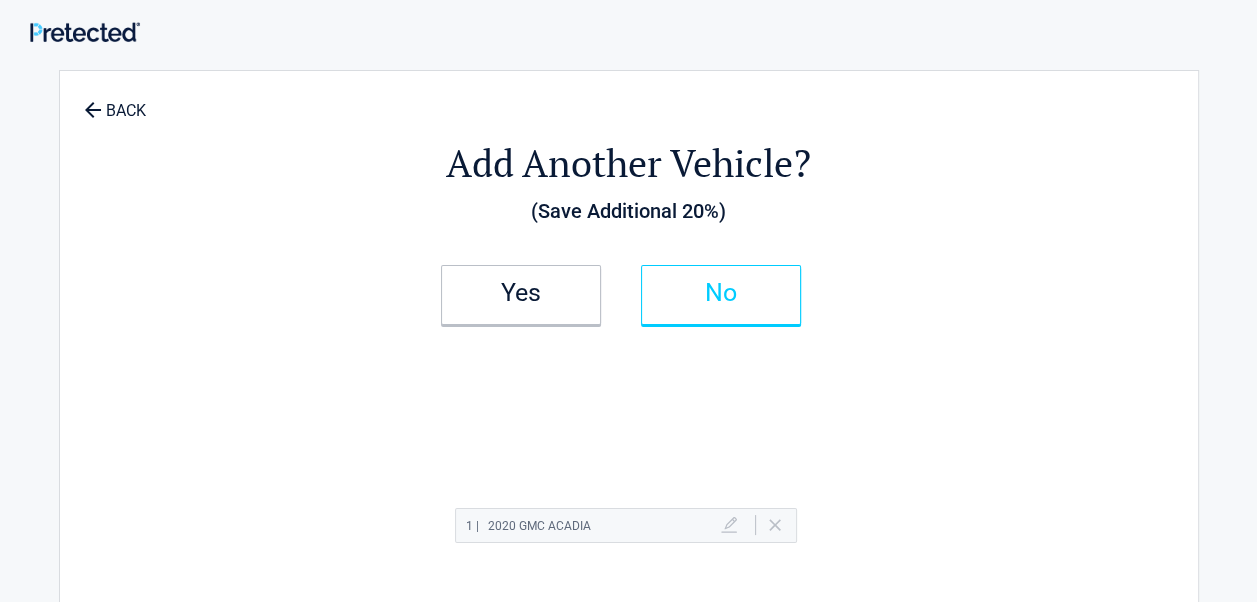 click on "No" at bounding box center [721, 293] 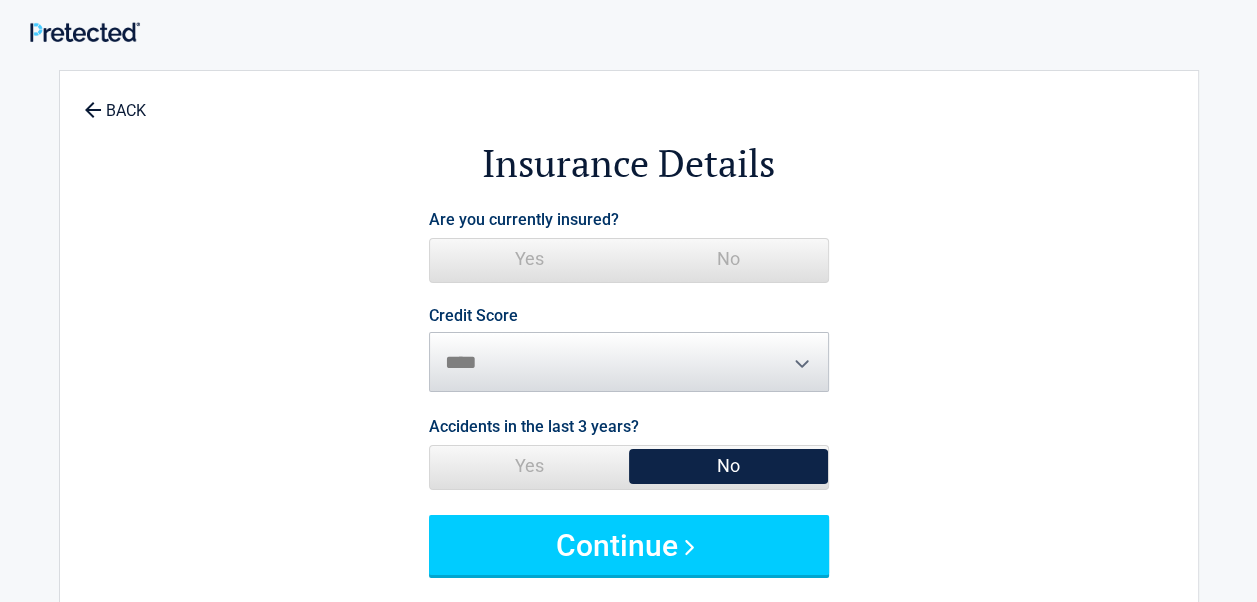 click on "Credit Score
*********
****
*******
****" at bounding box center (629, 350) 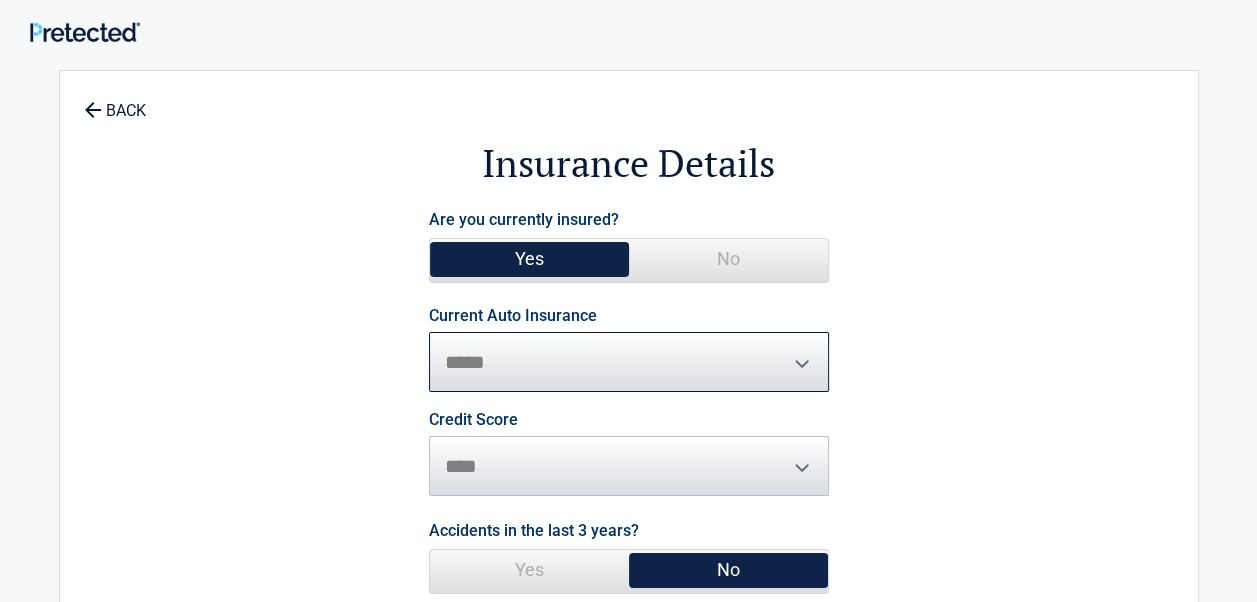 click on "**********" at bounding box center [629, 362] 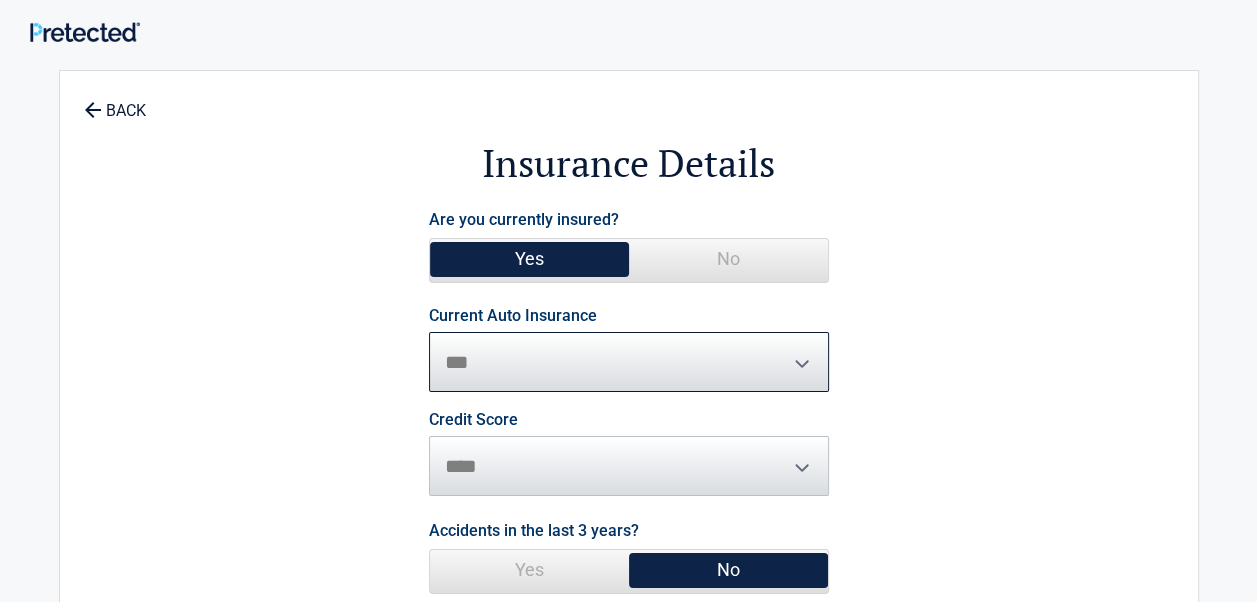 click on "**********" at bounding box center [629, 362] 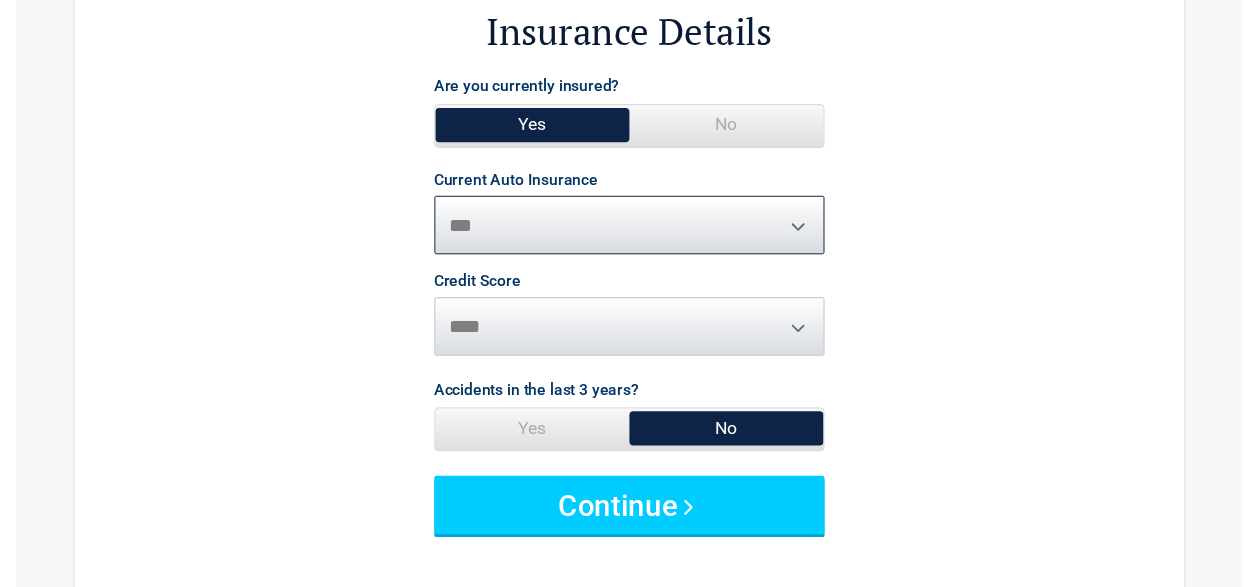 scroll, scrollTop: 200, scrollLeft: 0, axis: vertical 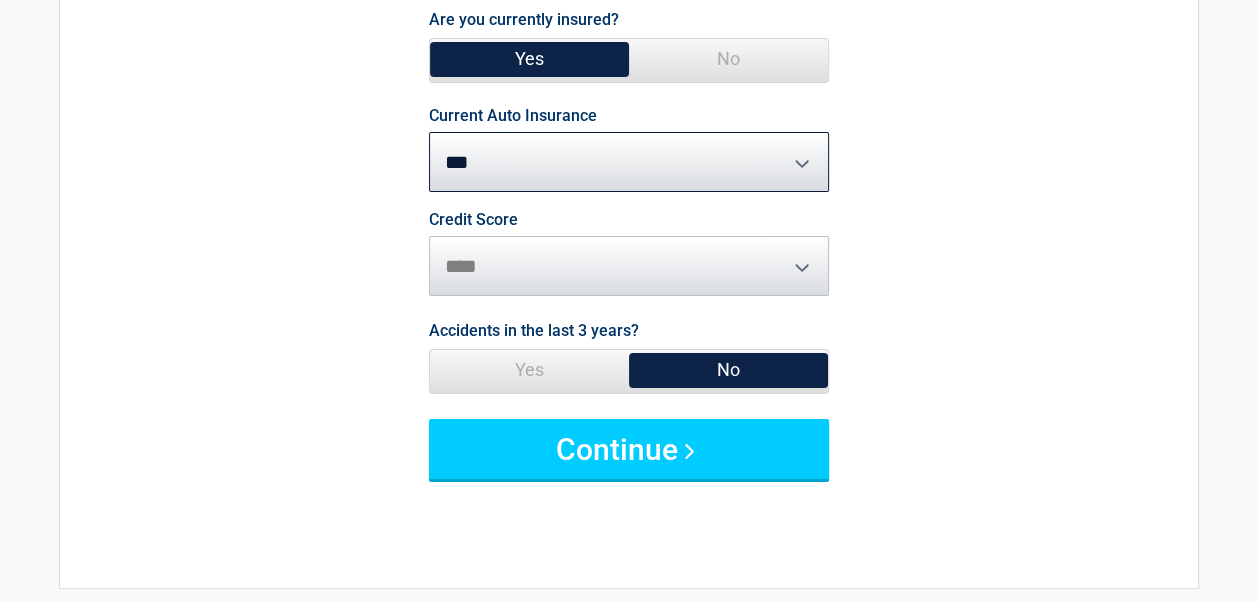 click on "Credit Score
*********
****
*******
****" at bounding box center (629, 254) 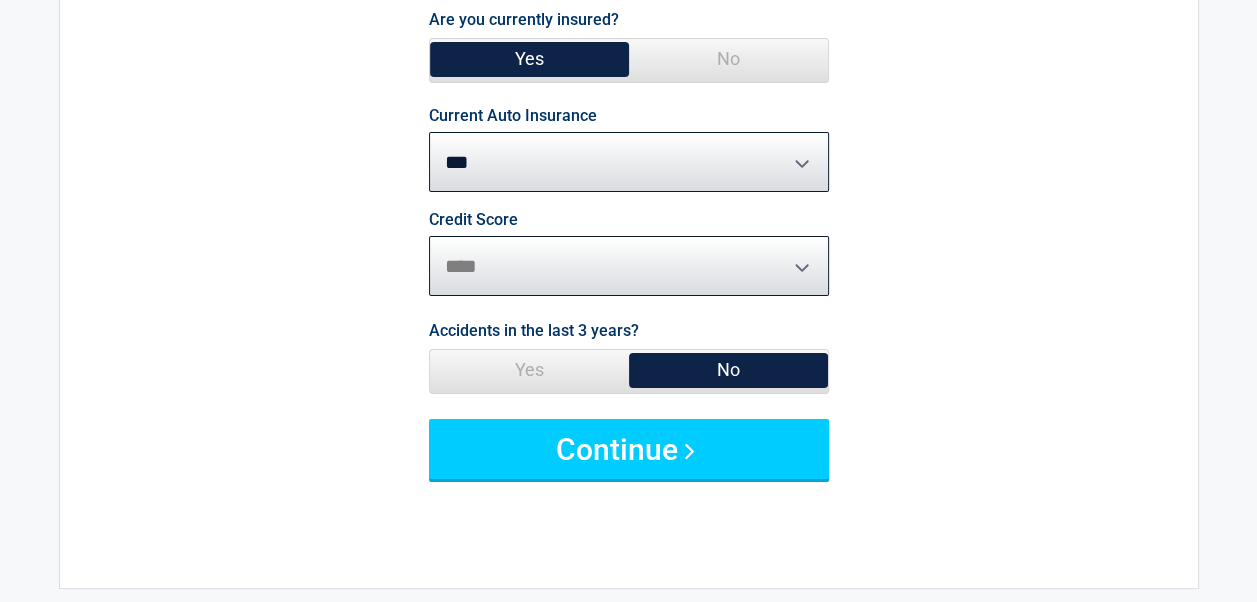 click on "*********
****
*******
****" at bounding box center [629, 266] 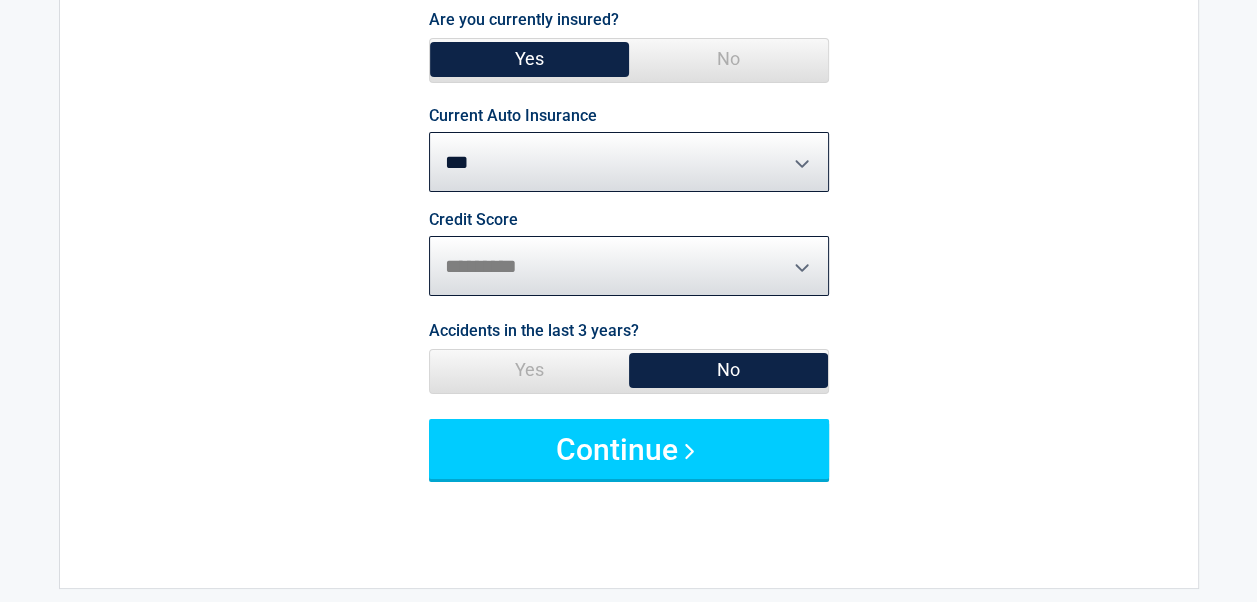 click on "*********
****
*******
****" at bounding box center (629, 266) 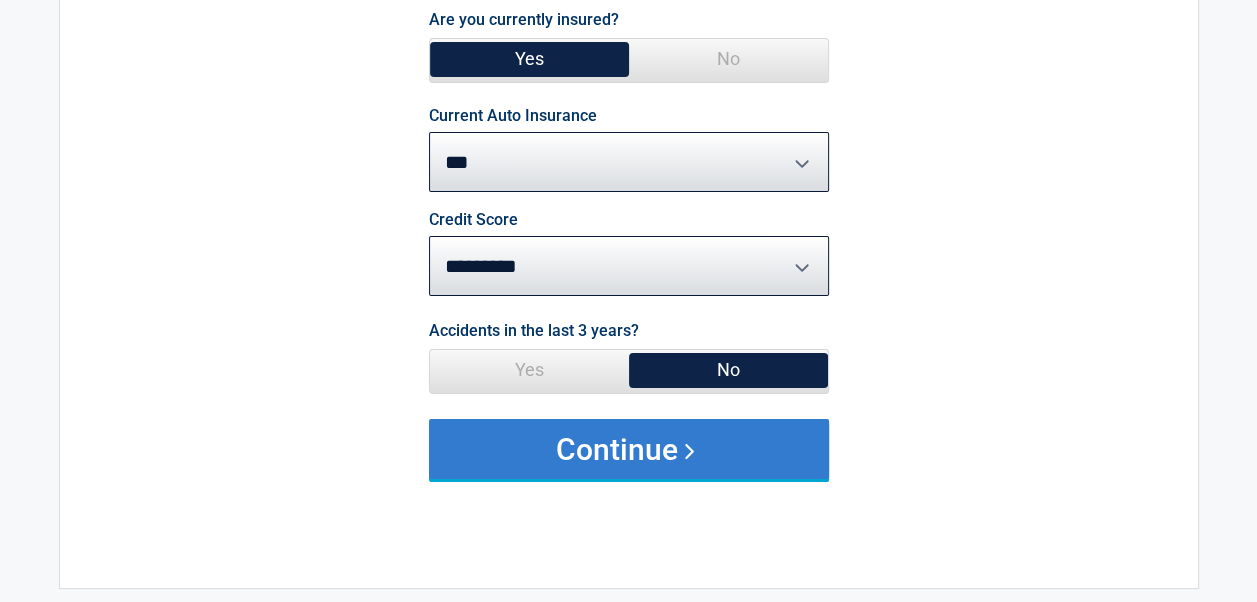 click on "Continue" at bounding box center (629, 449) 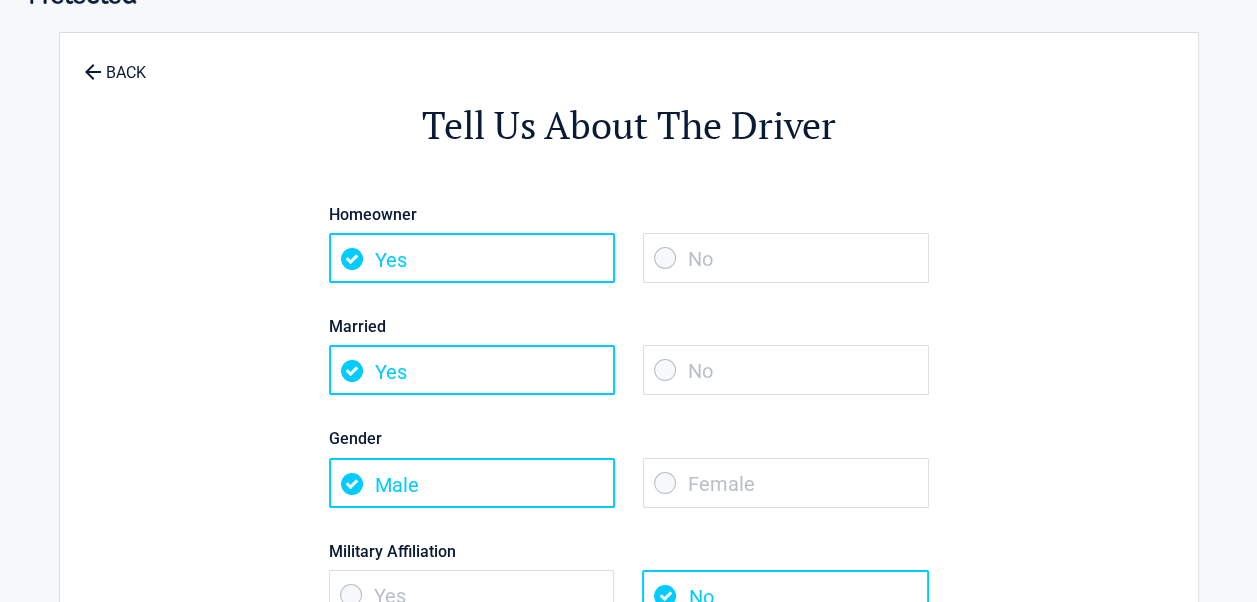 scroll, scrollTop: 0, scrollLeft: 0, axis: both 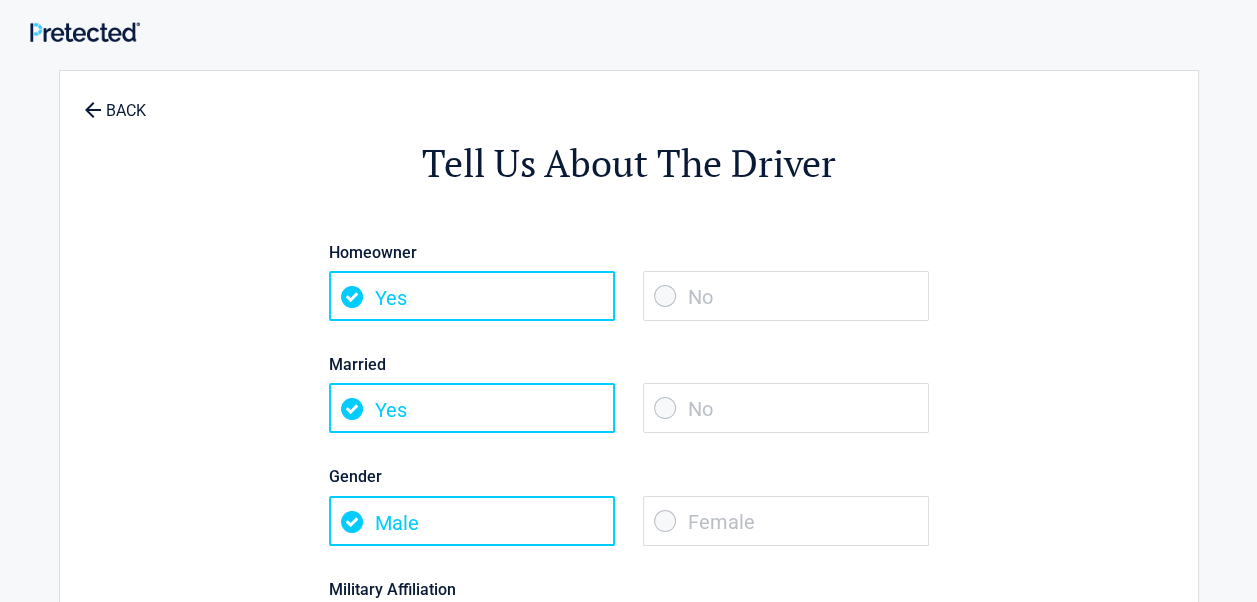click on "Yes" at bounding box center [472, 296] 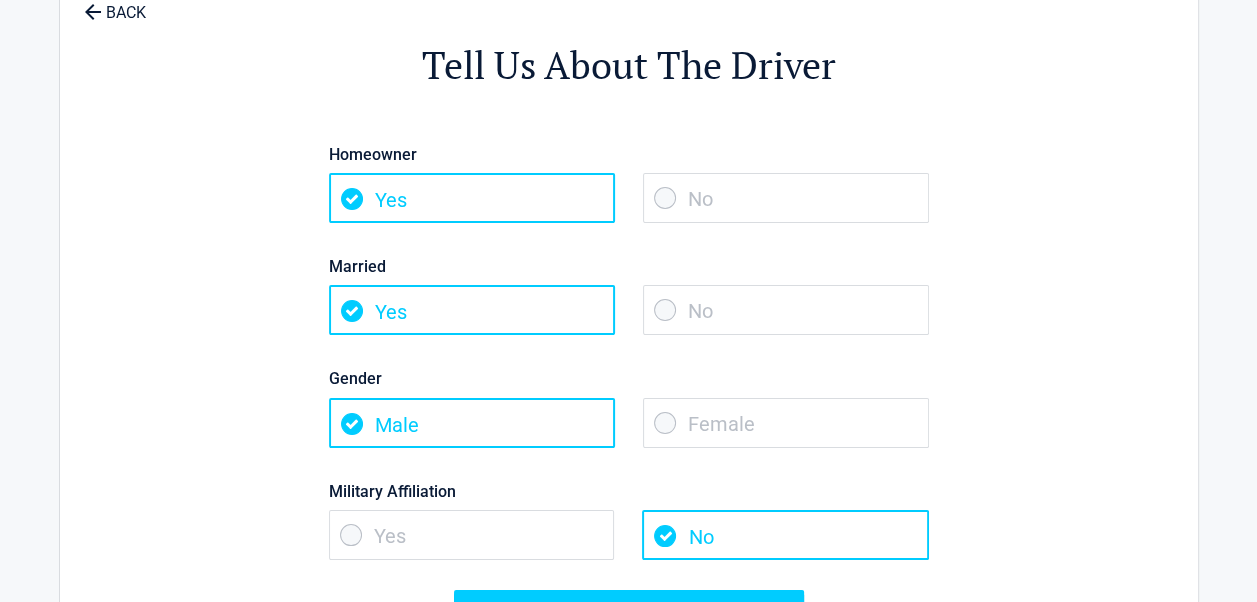 scroll, scrollTop: 100, scrollLeft: 0, axis: vertical 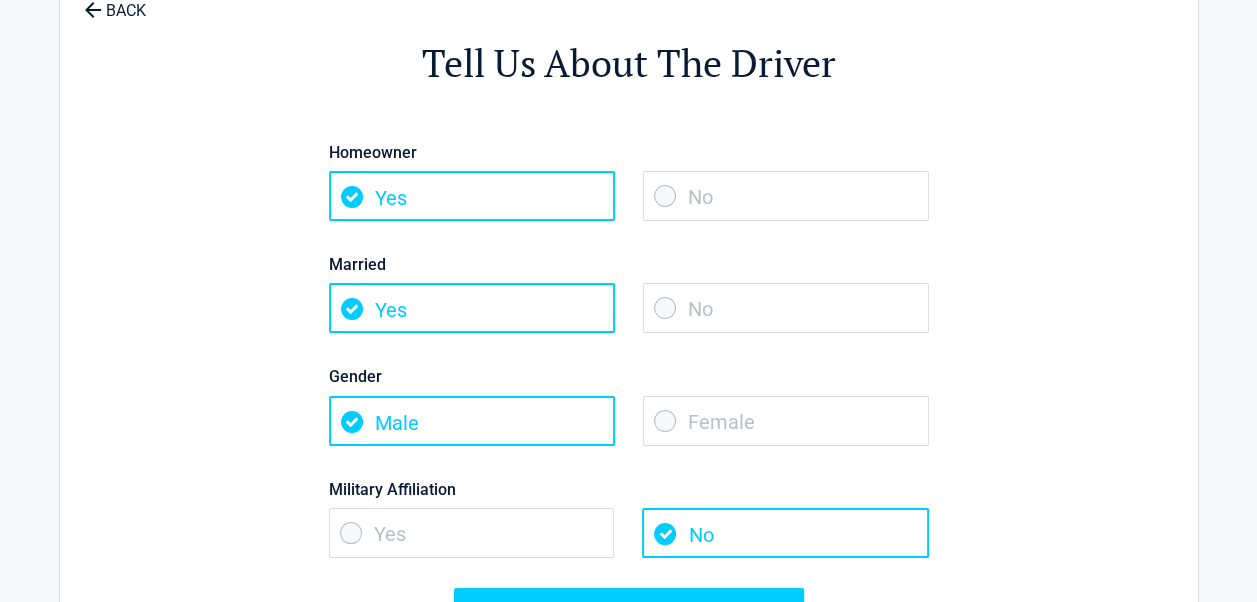 click on "No" at bounding box center [786, 196] 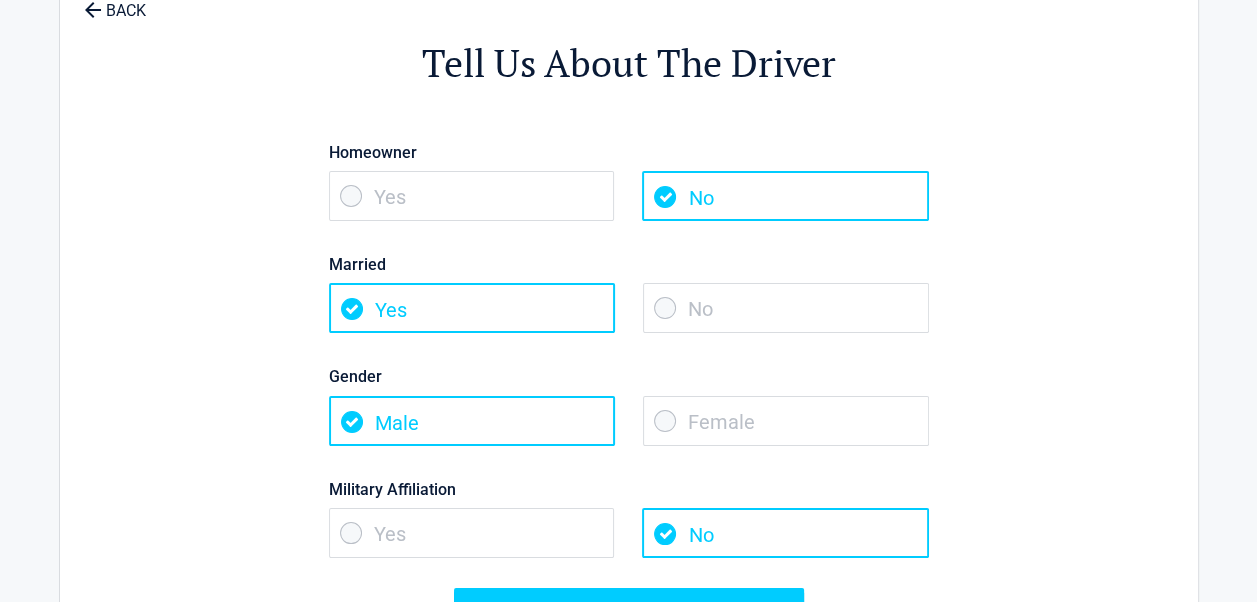 click on "No" at bounding box center [786, 308] 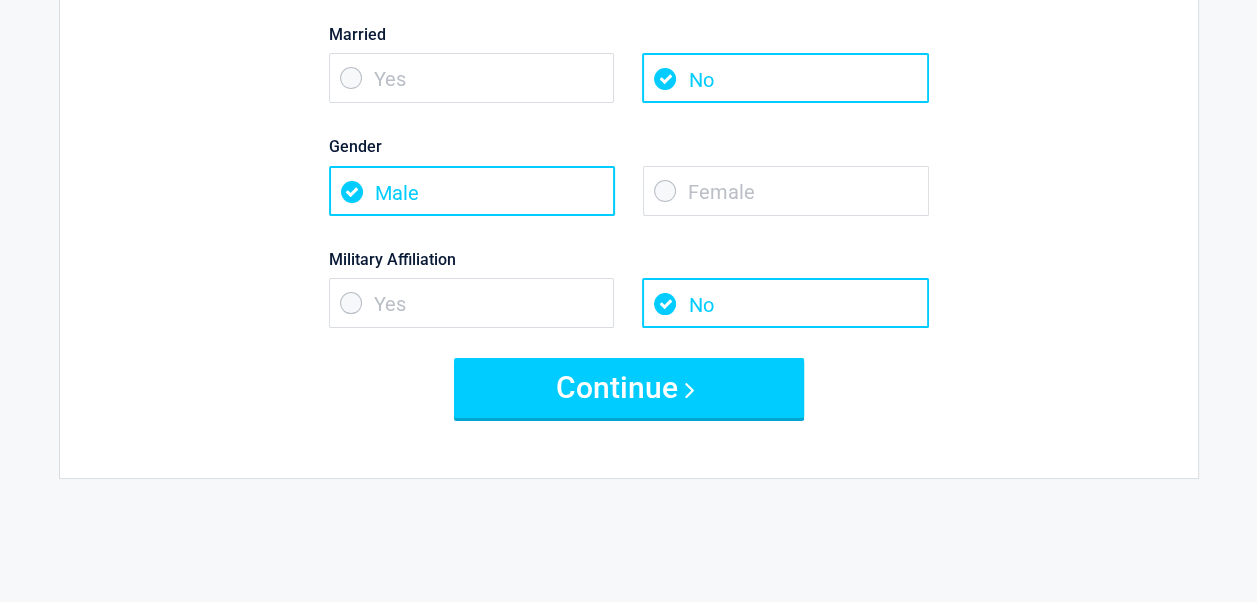 scroll, scrollTop: 400, scrollLeft: 0, axis: vertical 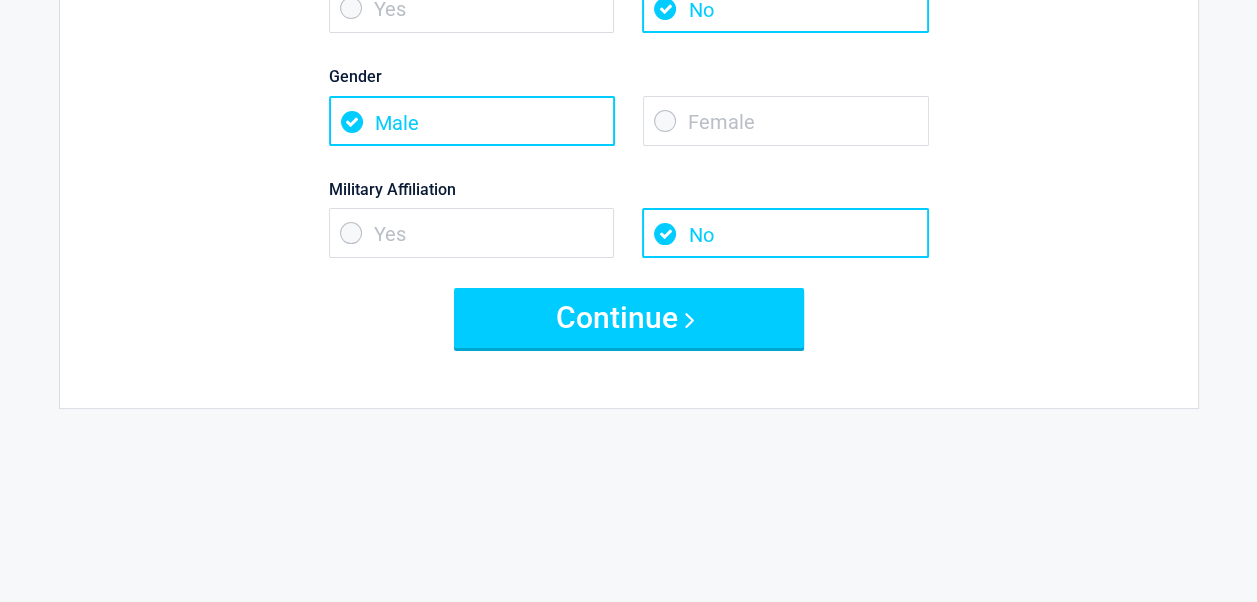 click on "Yes" at bounding box center [472, 233] 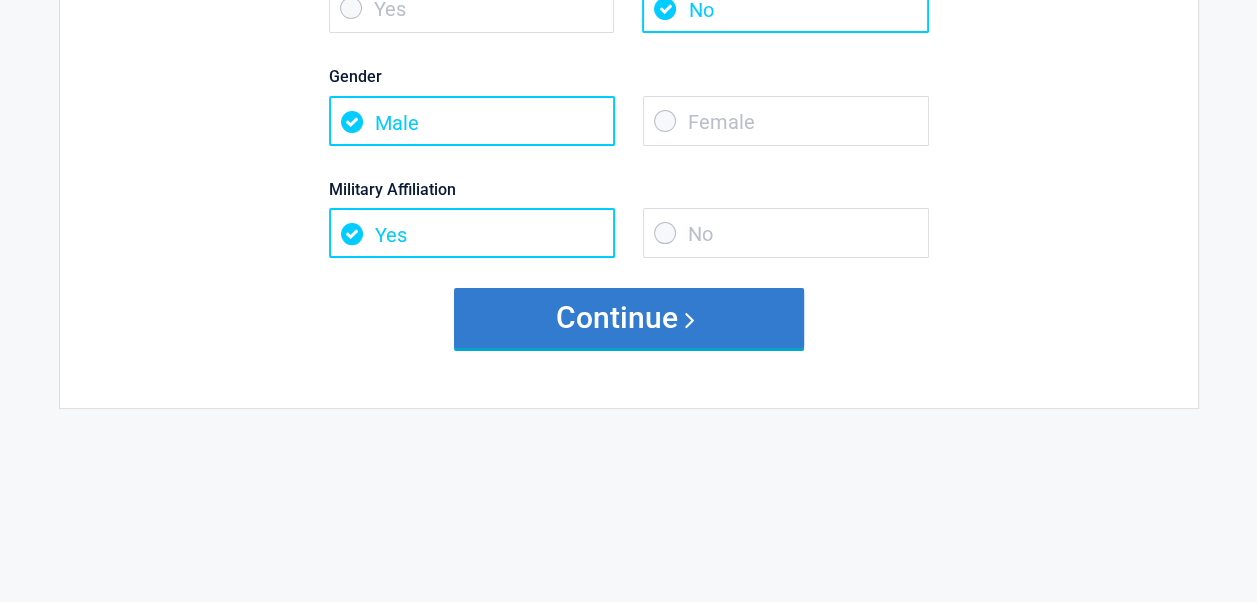 click on "Continue" at bounding box center (629, 318) 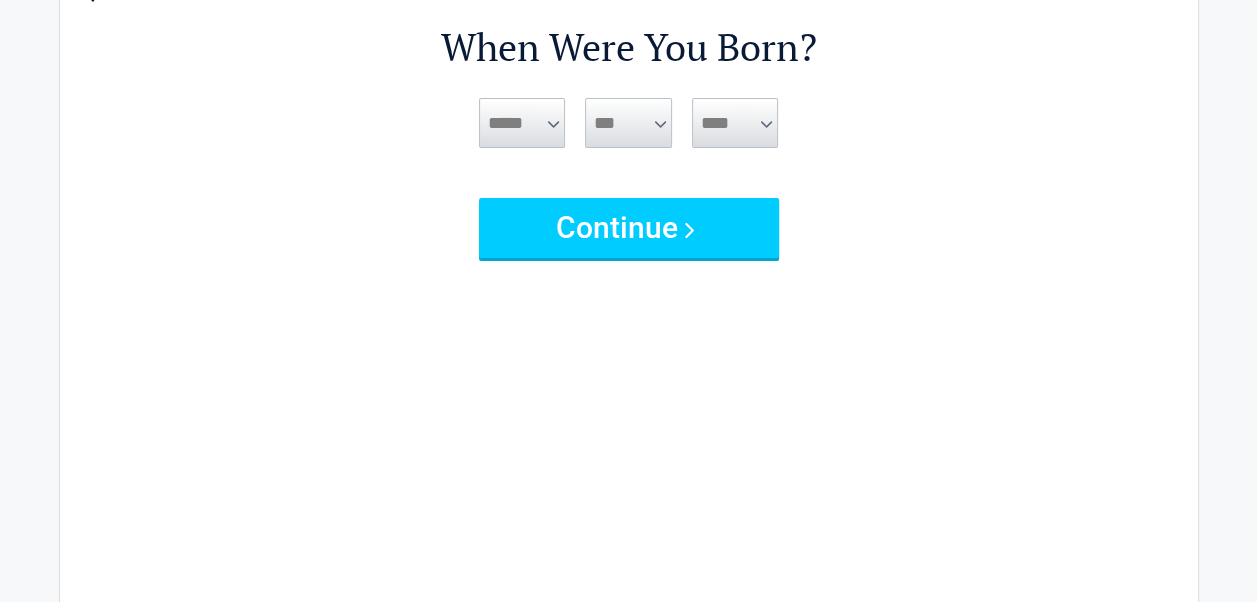 scroll, scrollTop: 0, scrollLeft: 0, axis: both 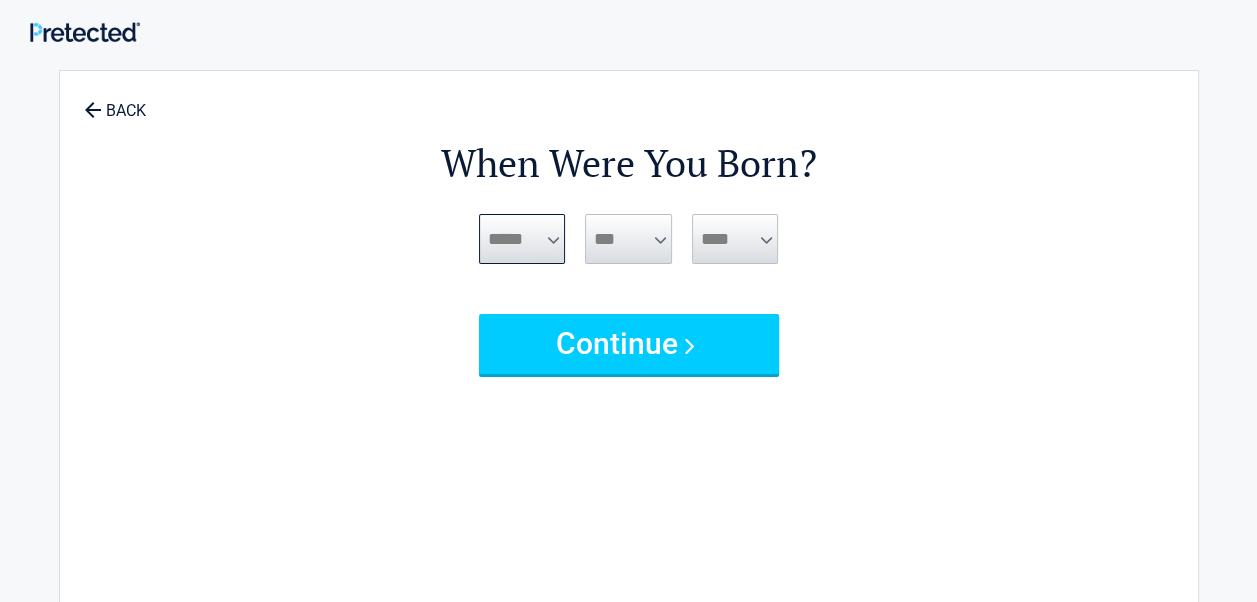 click on "*****
***
***
***
***
***
***
***
***
***
***
***
***" at bounding box center (522, 239) 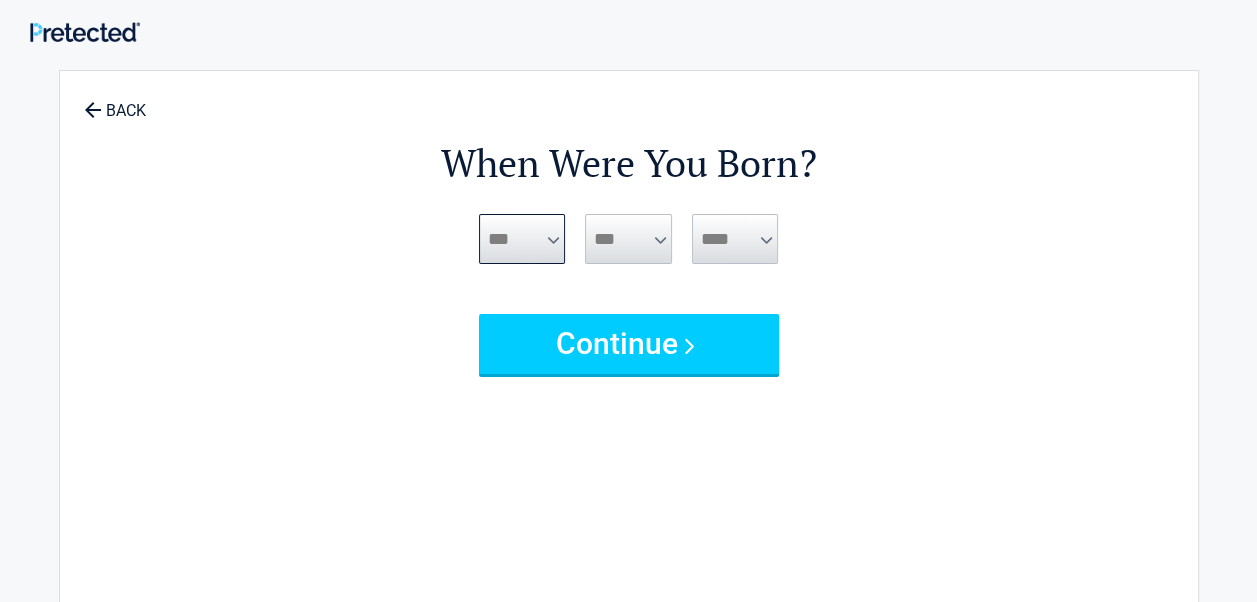 click on "*****
***
***
***
***
***
***
***
***
***
***
***
***" at bounding box center [522, 239] 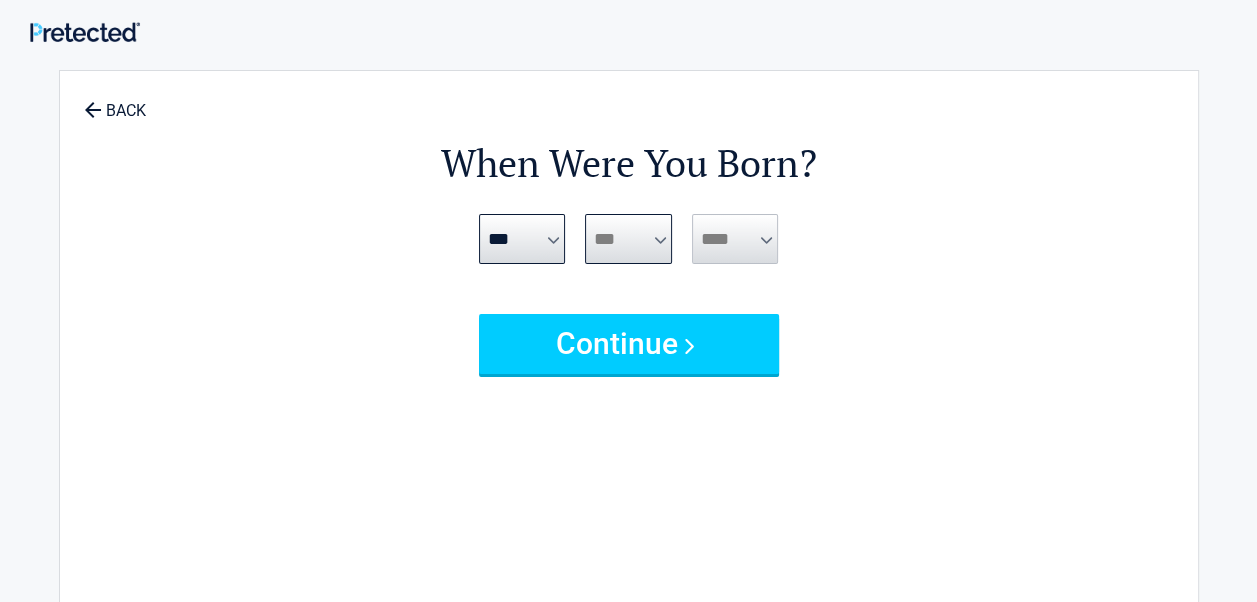 click on "*** * * * * * * * * * ** ** ** ** ** ** ** ** ** ** ** ** ** ** ** ** ** ** ** ** ** **" at bounding box center (628, 239) 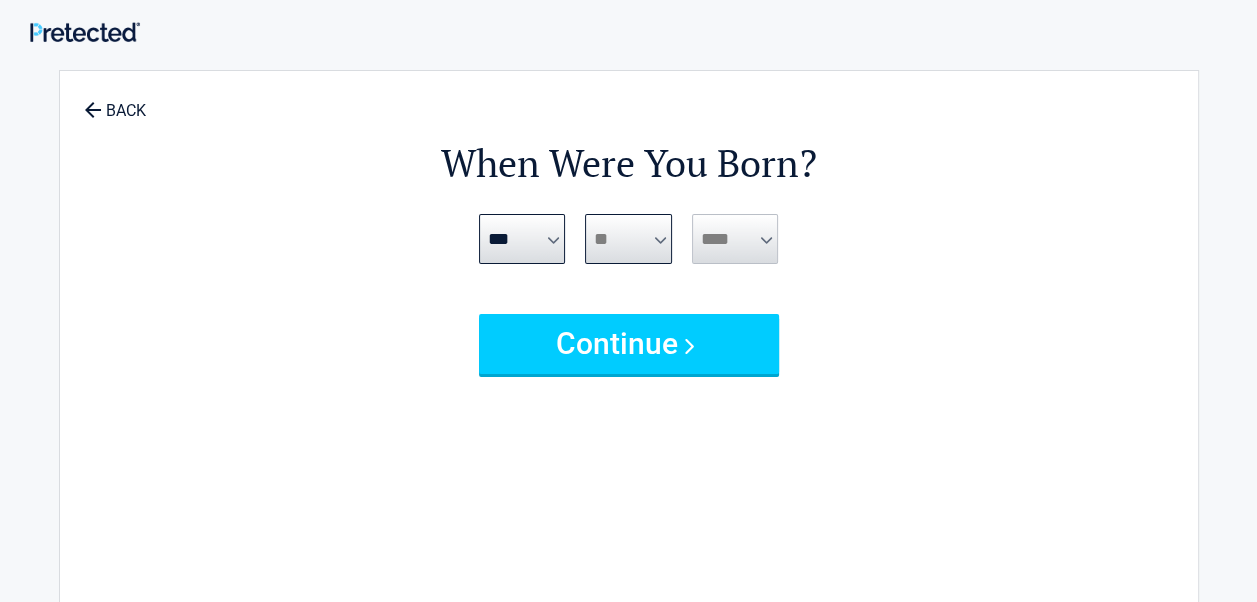 click on "*** * * * * * * * * * ** ** ** ** ** ** ** ** ** ** ** ** ** ** ** ** ** ** ** ** ** **" at bounding box center (628, 239) 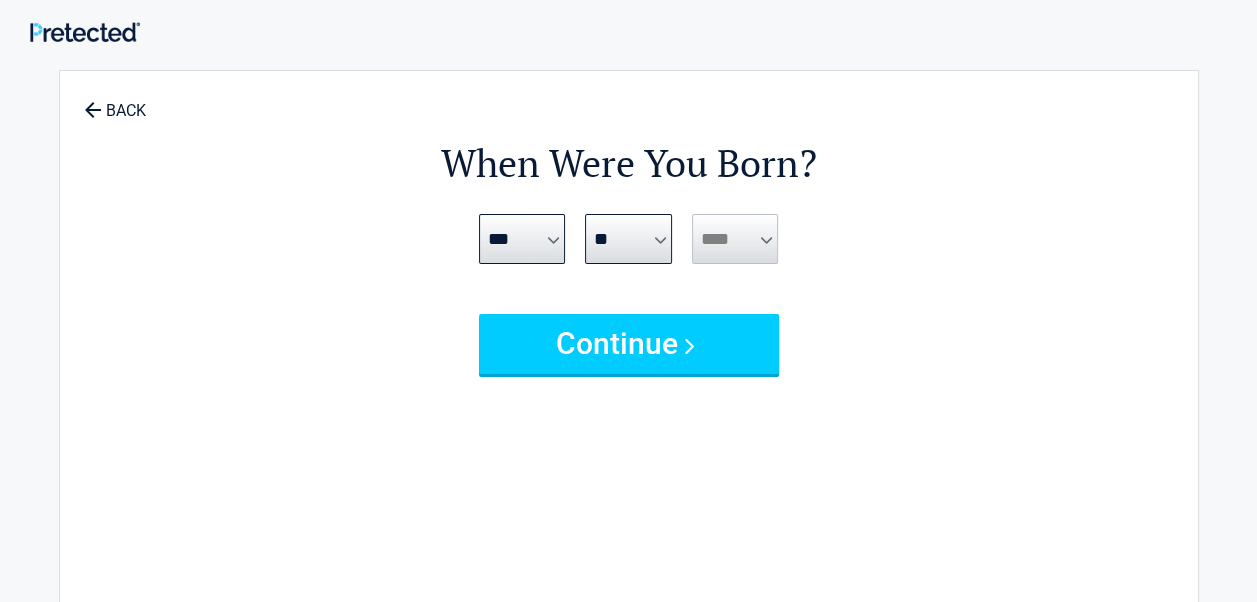 click on "****
****
****
****
****
****
****
****
****
****
****
****
****
****
****
****
****
****
****
****
****
****
****
****
****
****
****
****
****
****
****
****
****
****
****
****
****
****
****
****
****
****
****
****
****
****
****
****
****
****
****
****
****
****
****
****
****
****
****
****
****
****
**** ****" at bounding box center [735, 239] 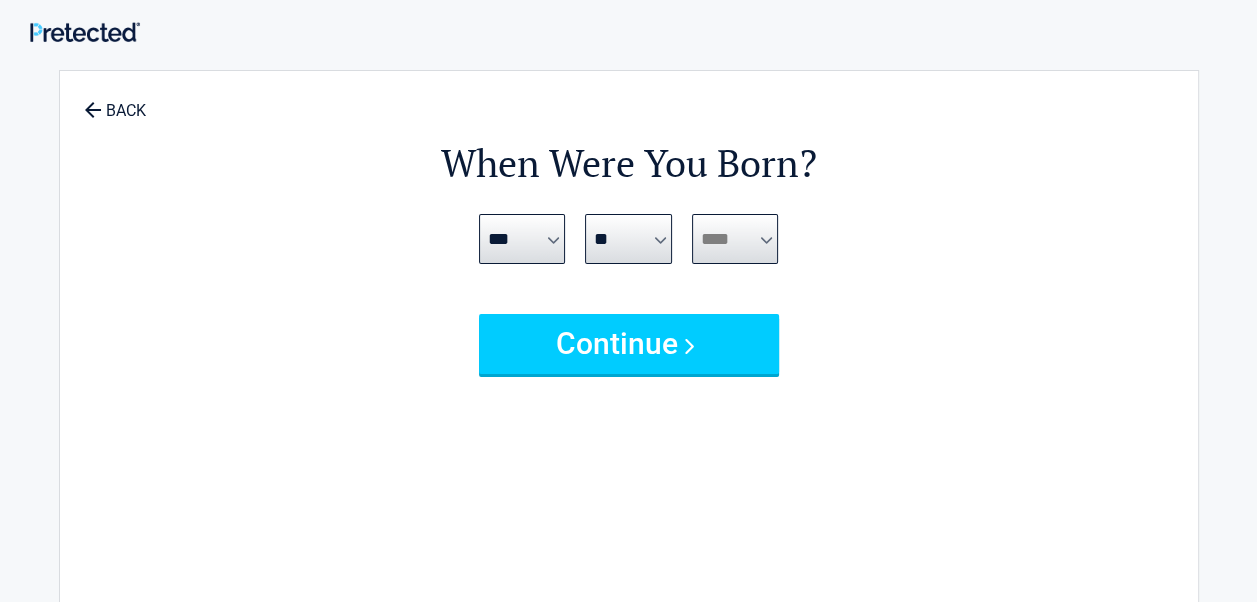 click on "****
****
****
****
****
****
****
****
****
****
****
****
****
****
****
****
****
****
****
****
****
****
****
****
****
****
****
****
****
****
****
****
****
****
****
****
****
****
****
****
****
****
****
****
****
****
****
****
****
****
****
****
****
****
****
****
****
****
****
****
****
****
****
****" at bounding box center (735, 239) 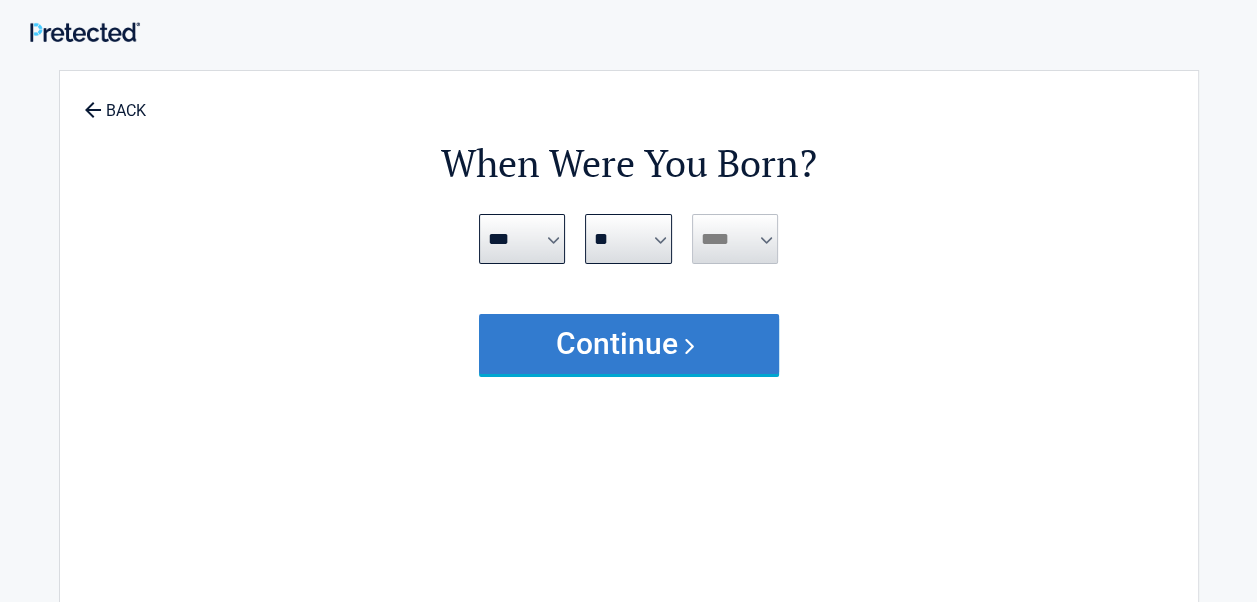 click on "Continue" at bounding box center (629, 344) 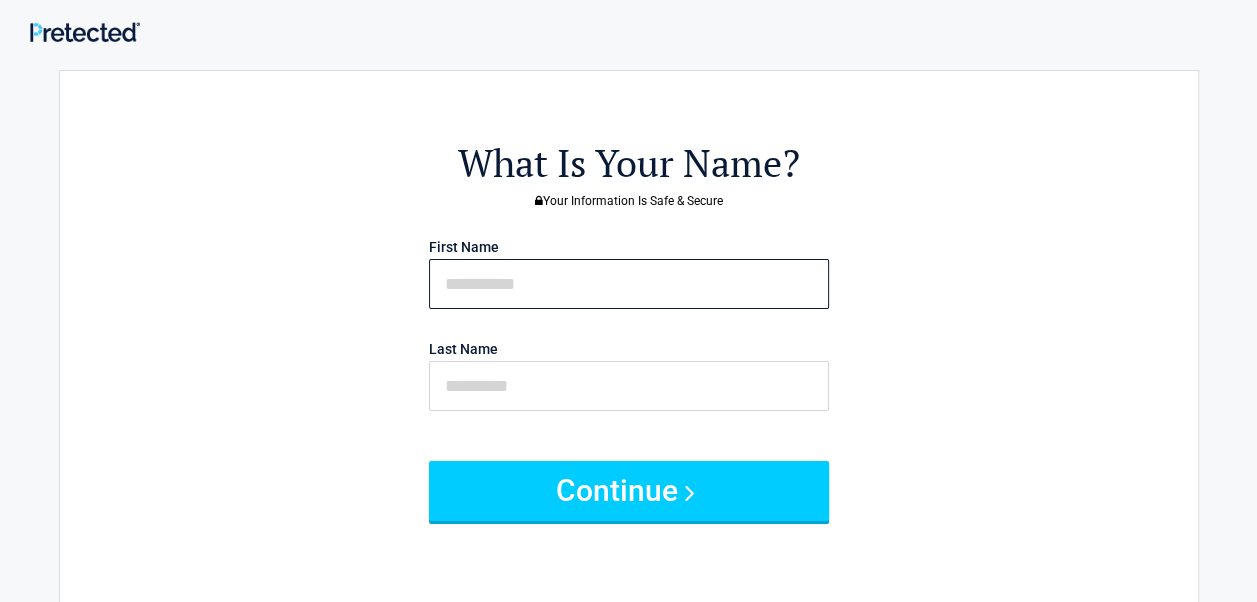 click at bounding box center [629, 284] 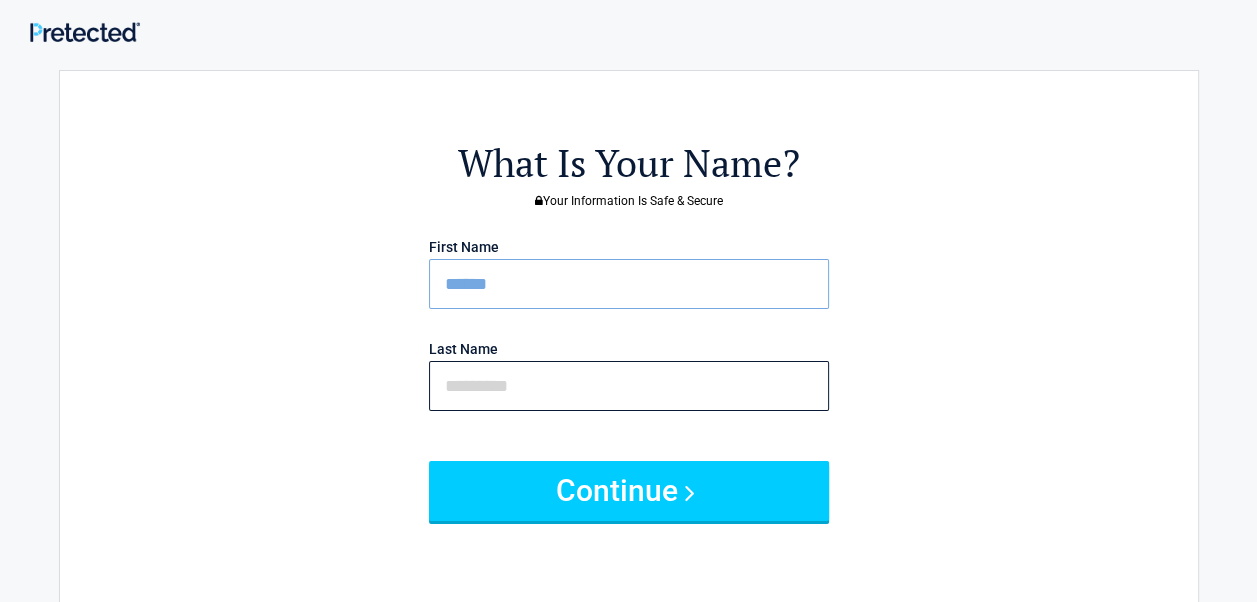 click at bounding box center [629, 386] 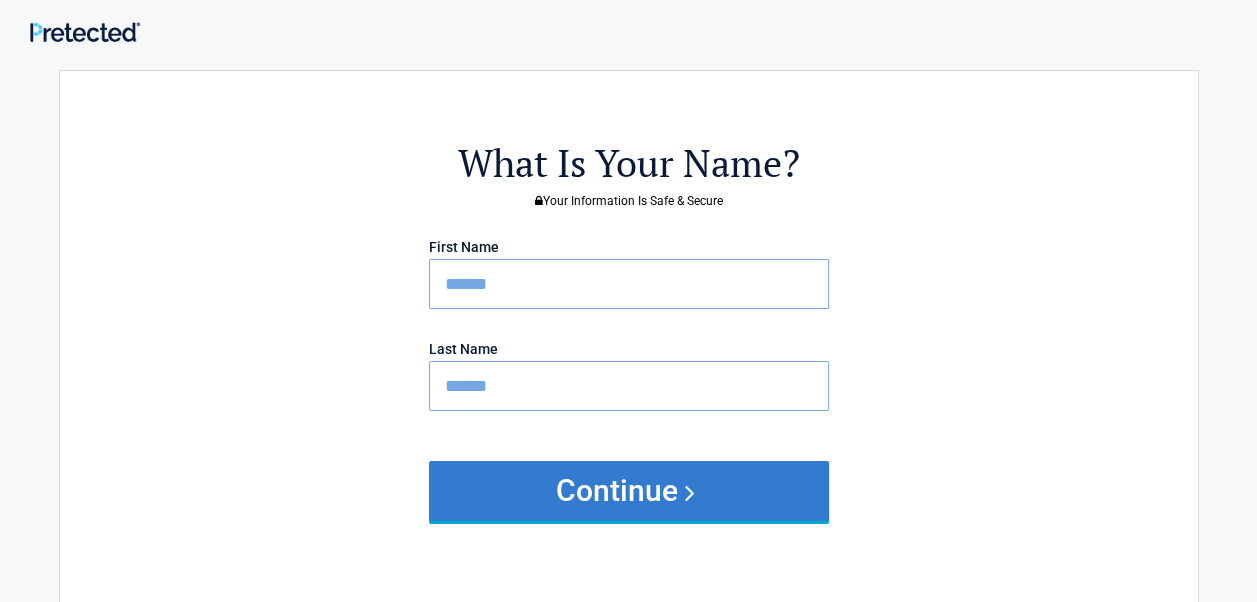 click on "Continue" at bounding box center (629, 491) 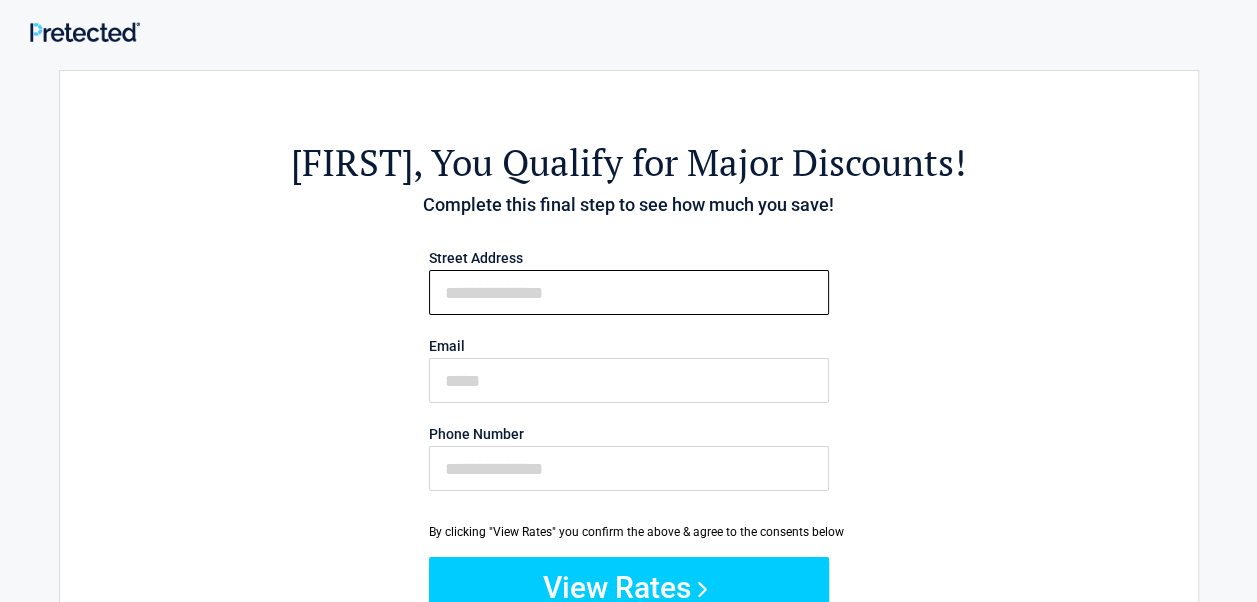 click on "First Name" at bounding box center [629, 292] 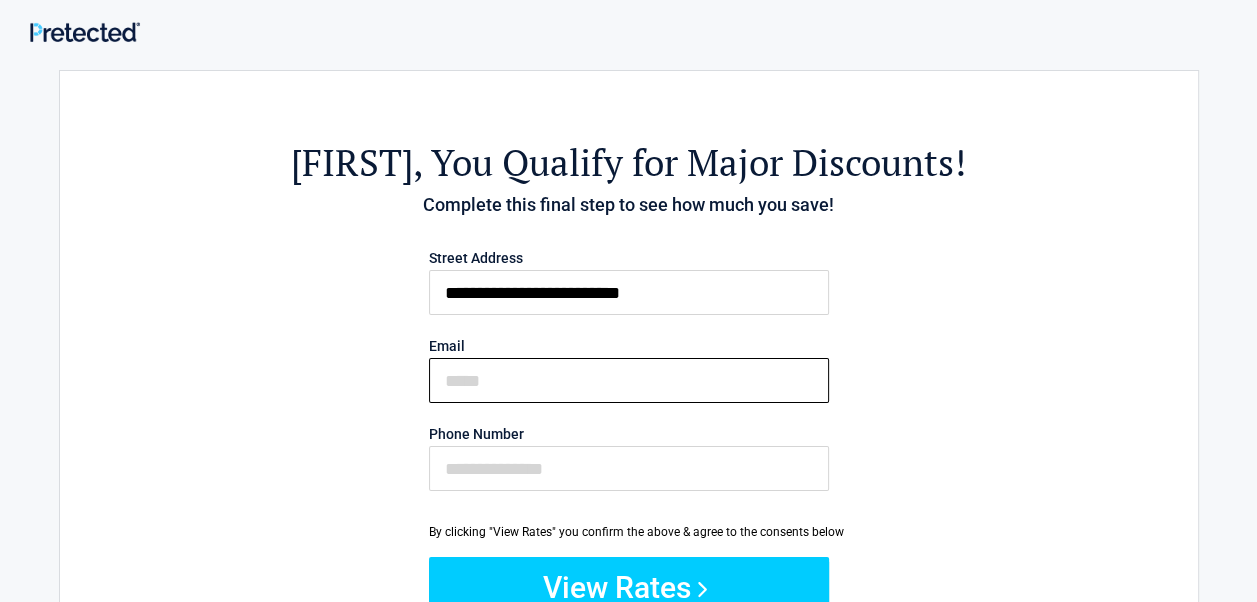 type on "**********" 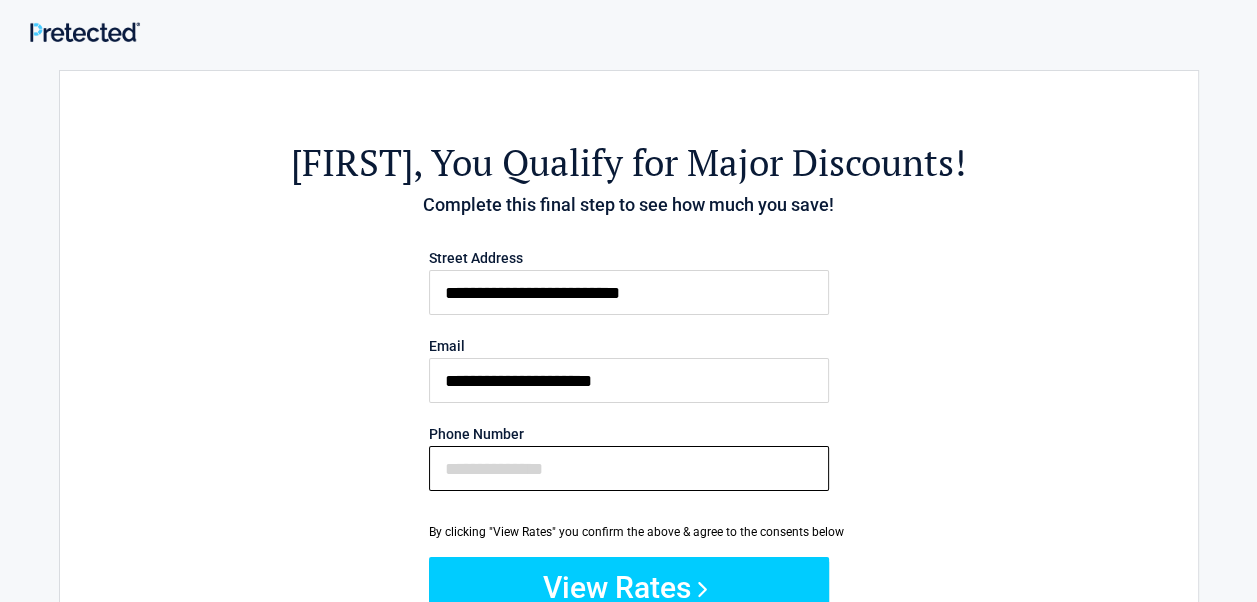 type on "**********" 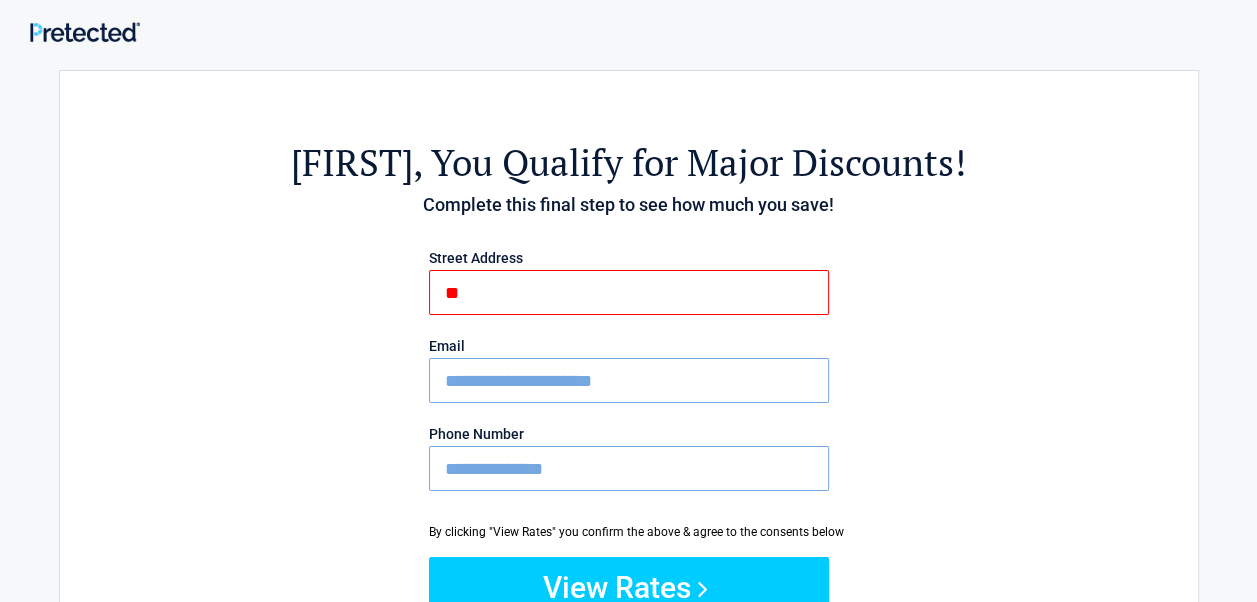 type on "*" 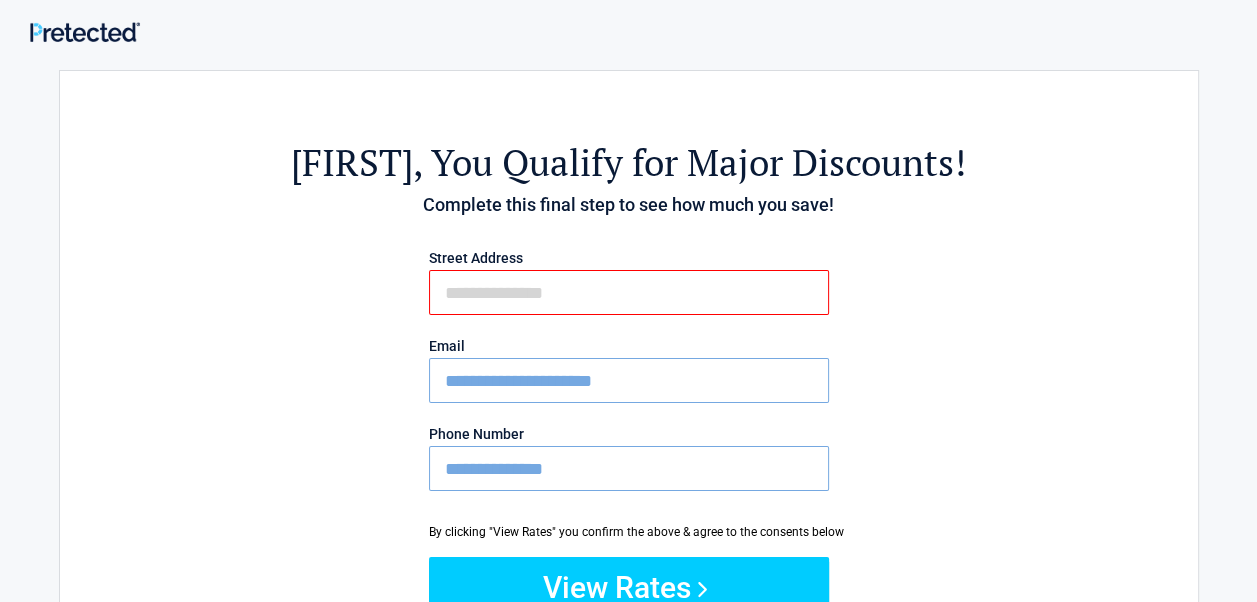 click on "First Name" at bounding box center [629, 292] 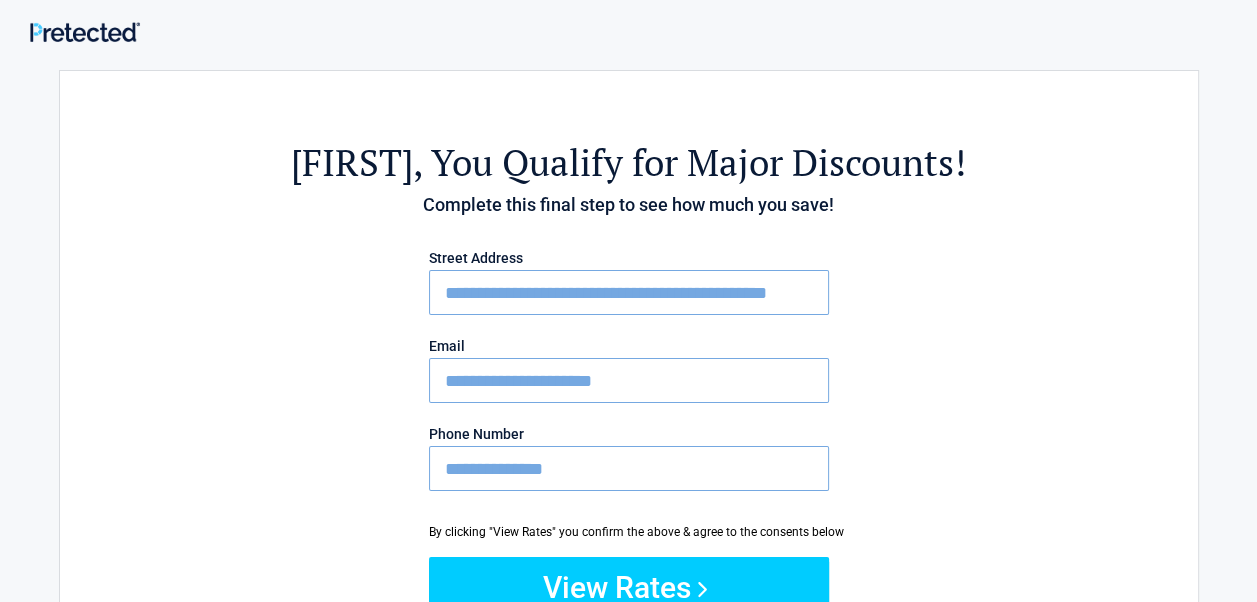 type on "**********" 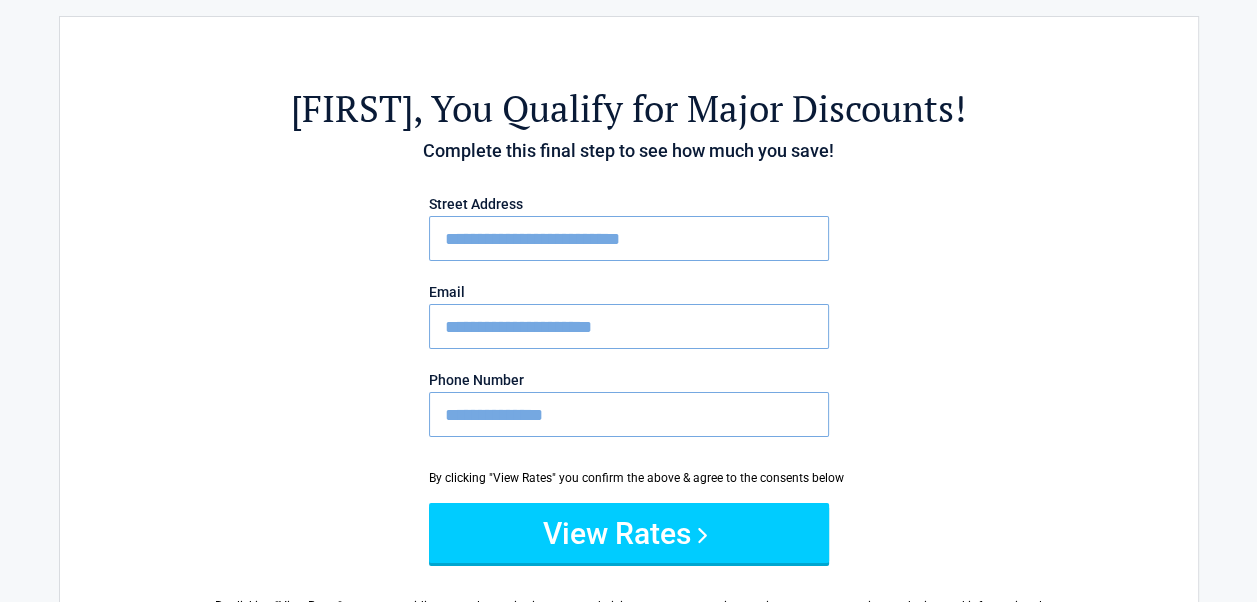 scroll, scrollTop: 100, scrollLeft: 0, axis: vertical 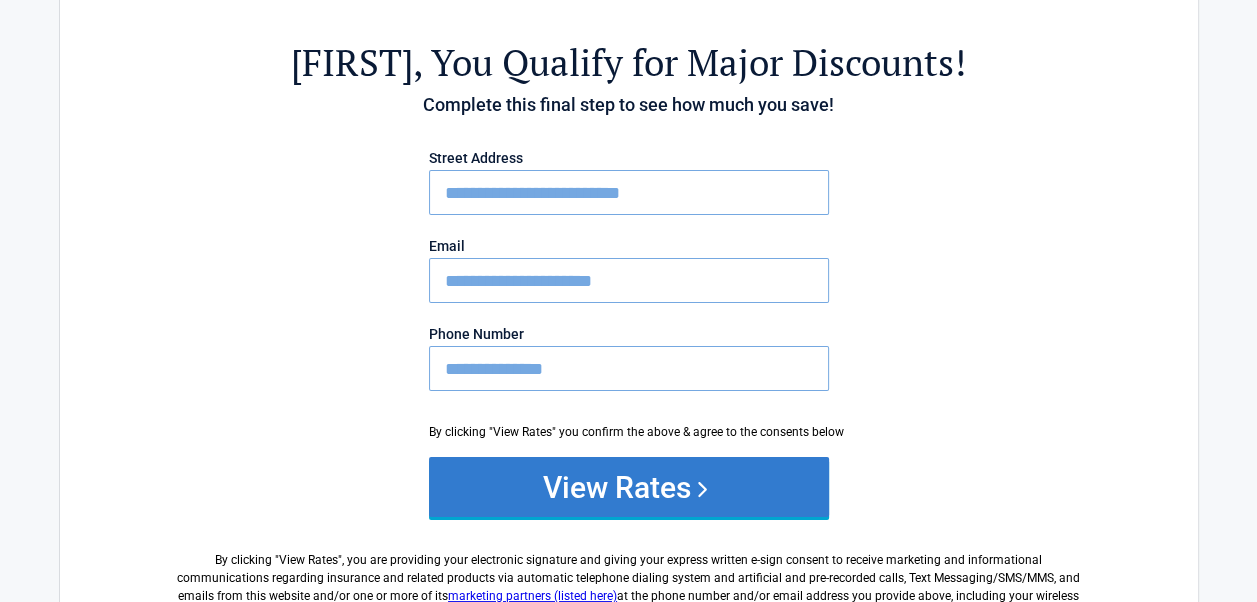 click on "View Rates" at bounding box center (629, 487) 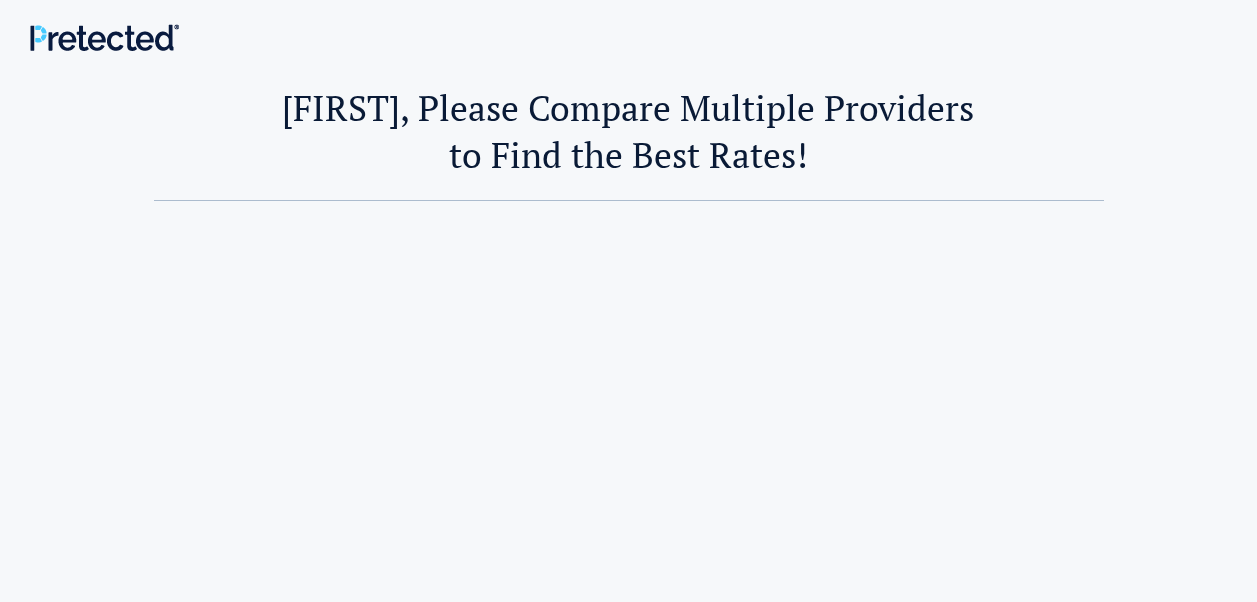 scroll, scrollTop: 0, scrollLeft: 0, axis: both 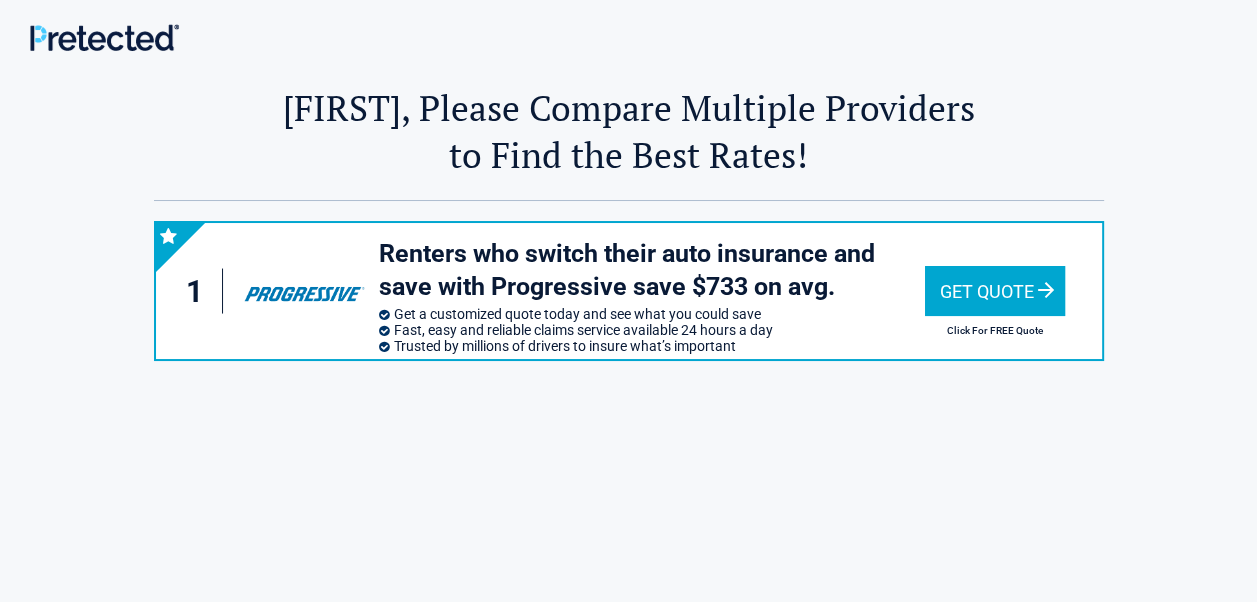 click on "Get Quote" at bounding box center [995, 291] 